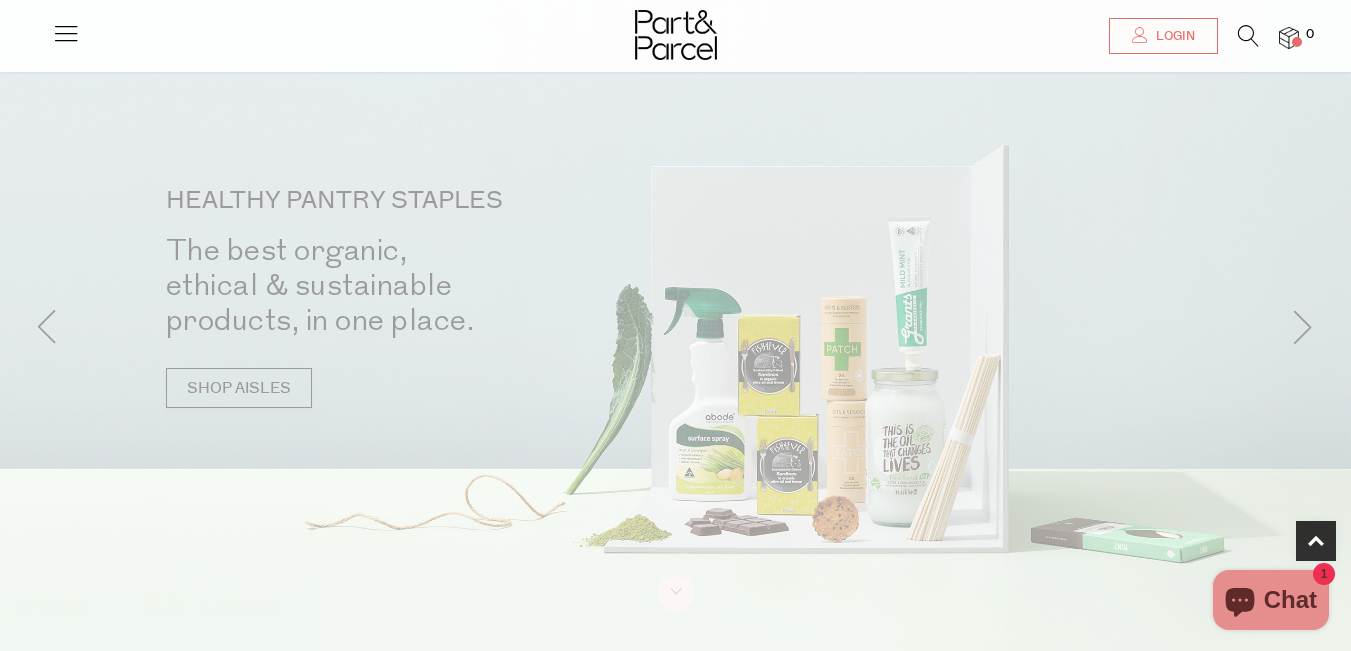 click on "Chat 1" at bounding box center [1271, 600] 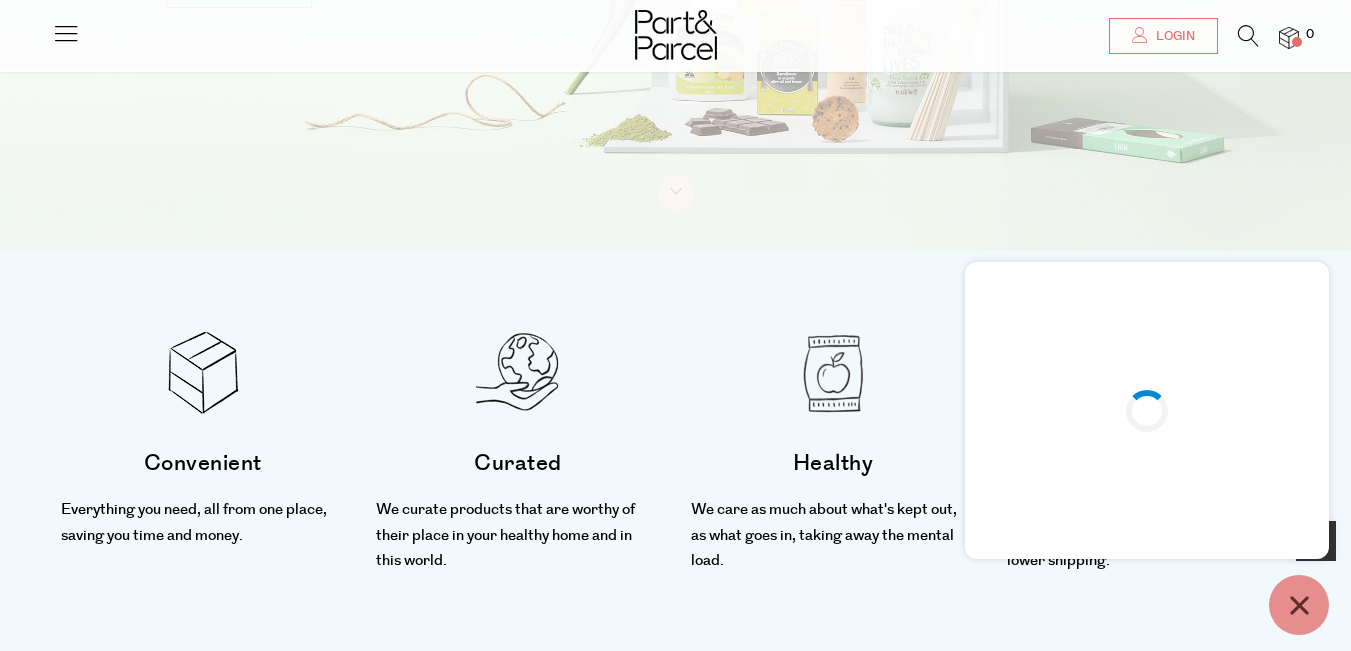 scroll, scrollTop: 400, scrollLeft: 0, axis: vertical 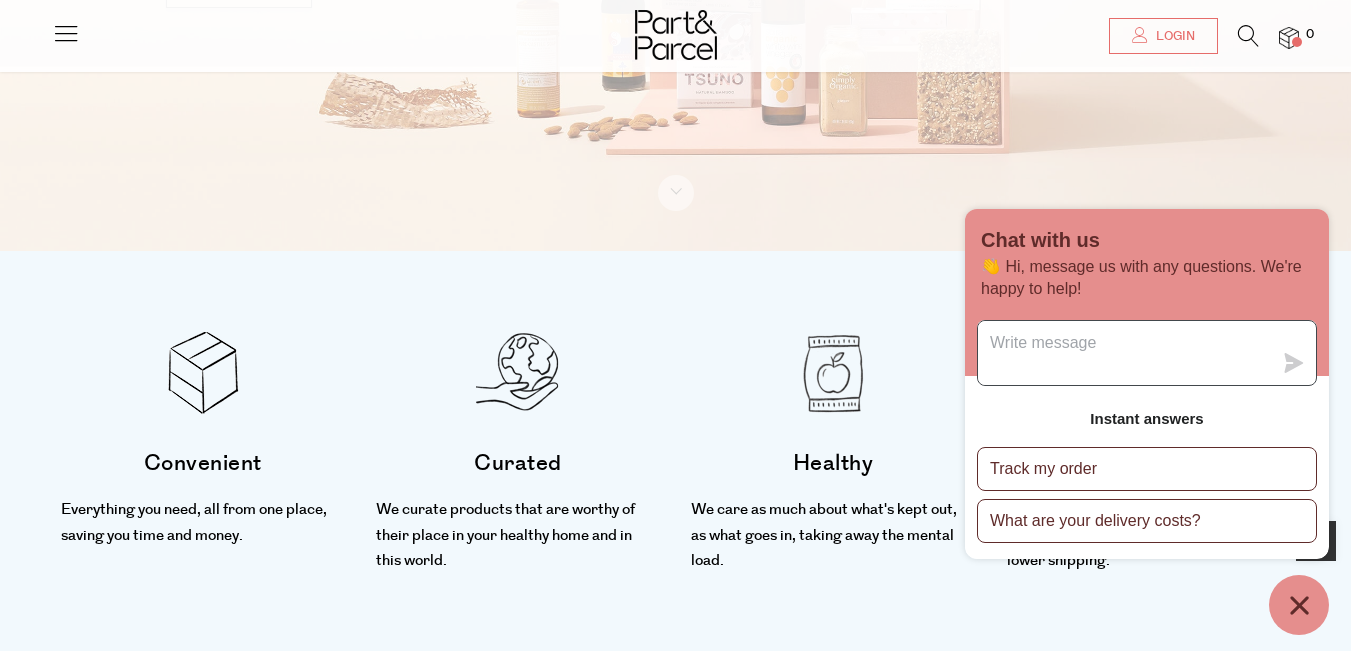 click at bounding box center [1125, 353] 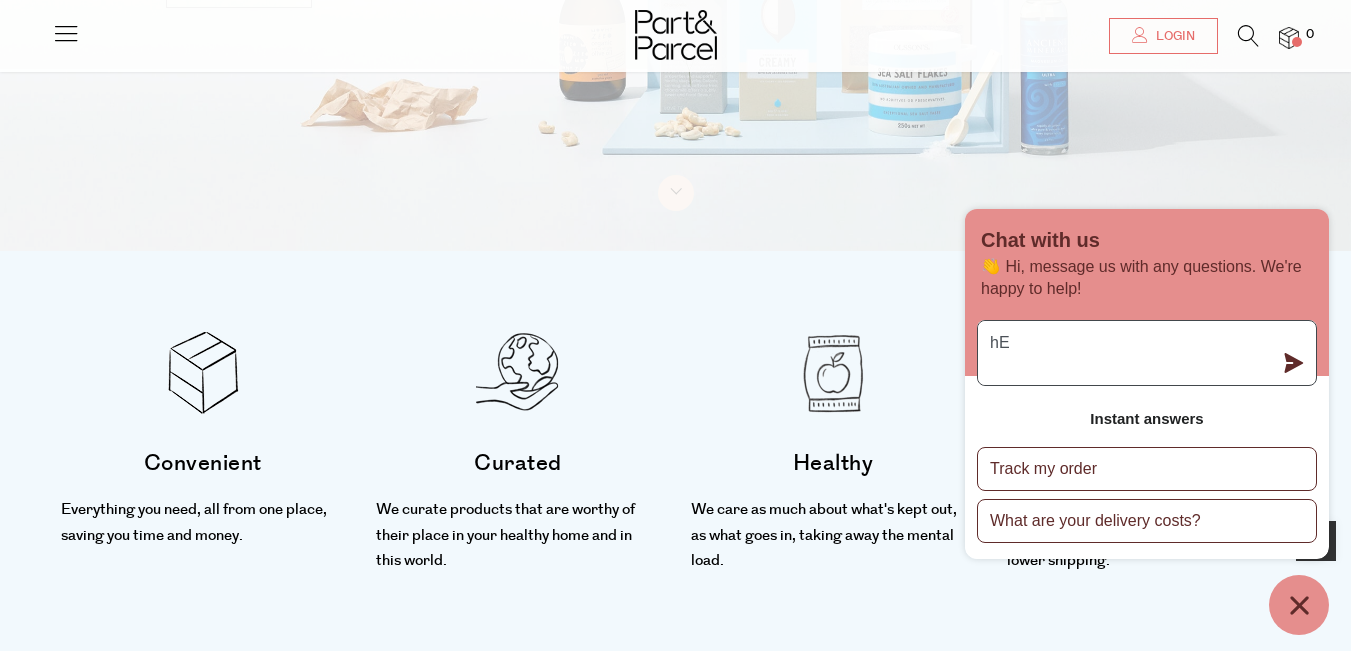 type on "h" 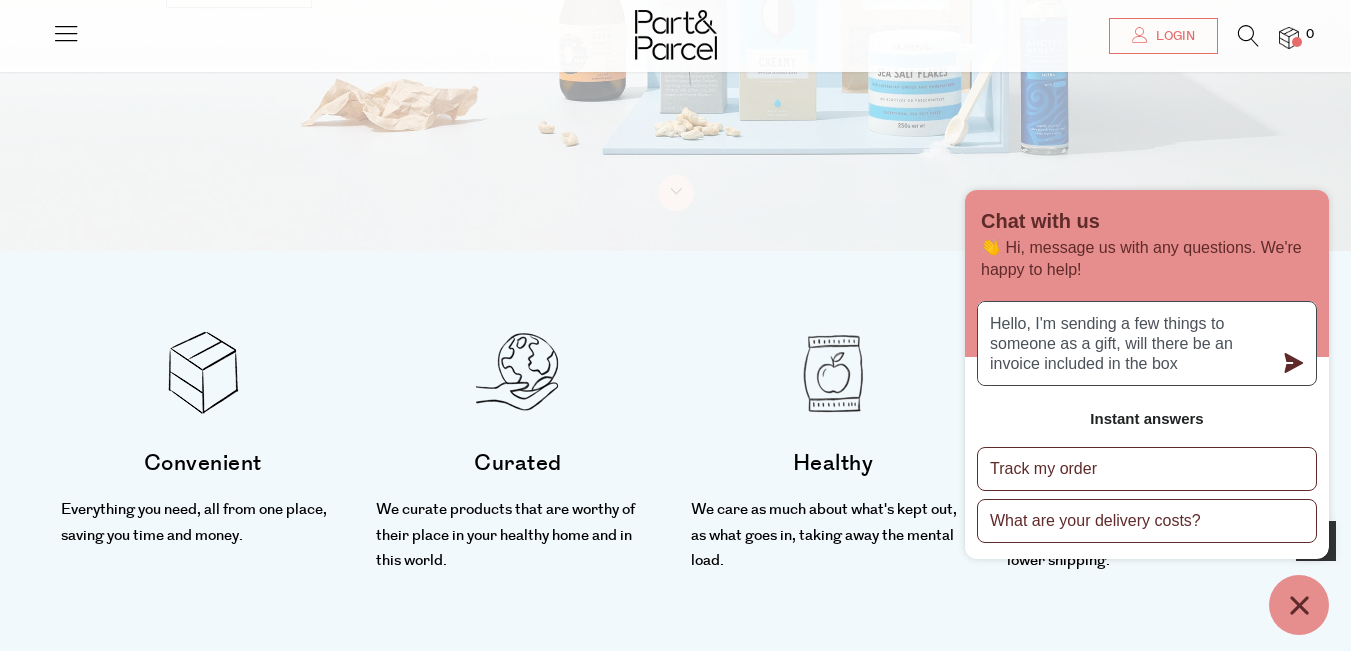 type on "Hello, I'm sending a few things to someone as a gift, will there be an invoice included in the box?" 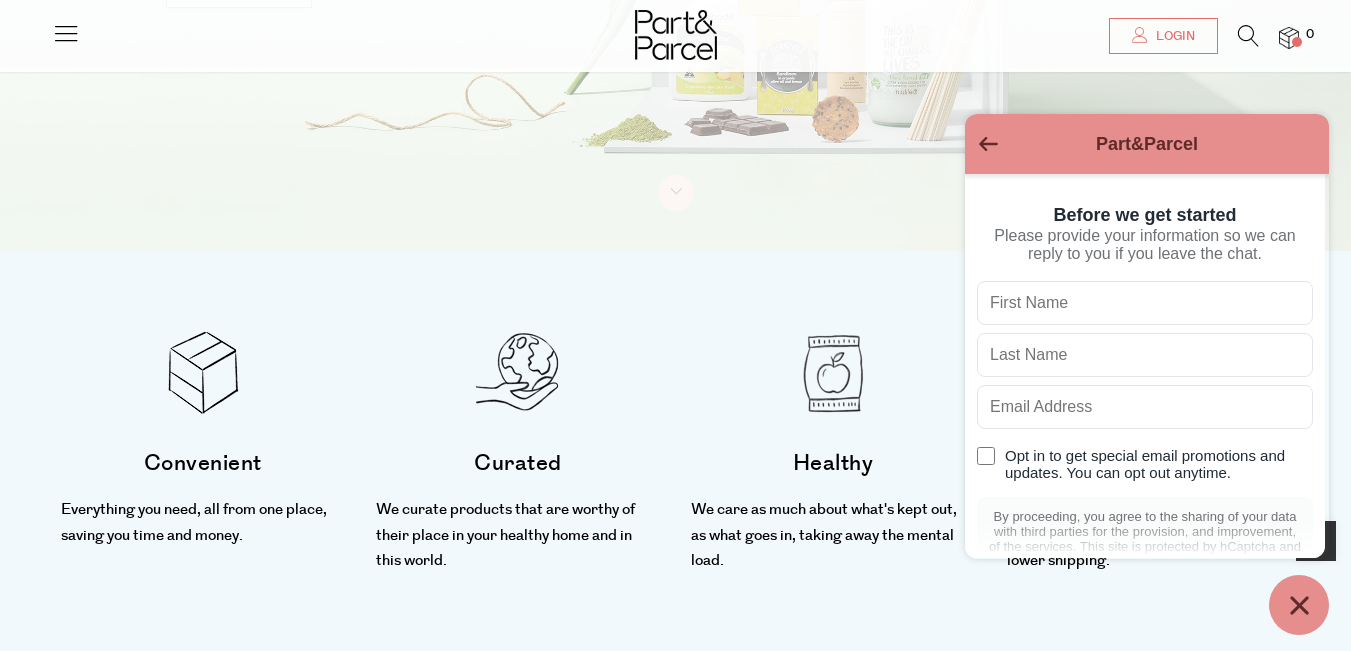 click at bounding box center [1145, 303] 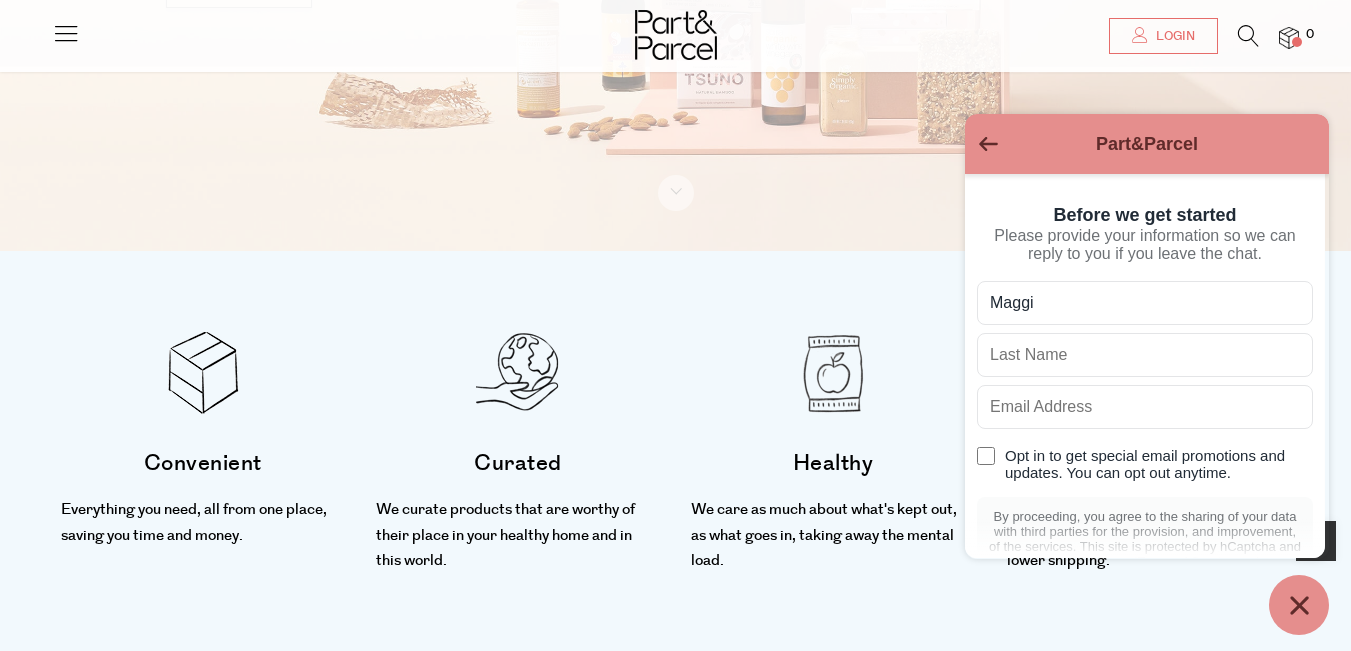 click at bounding box center (1145, 355) 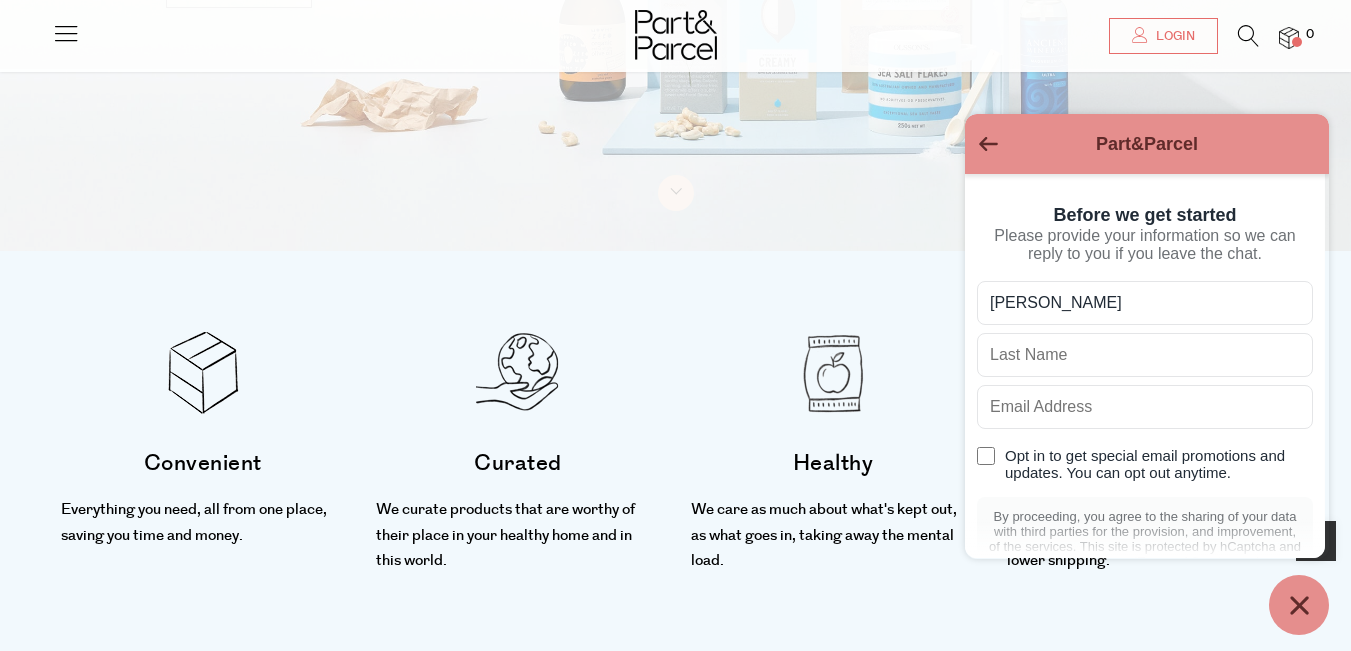 type on "[PERSON_NAME]" 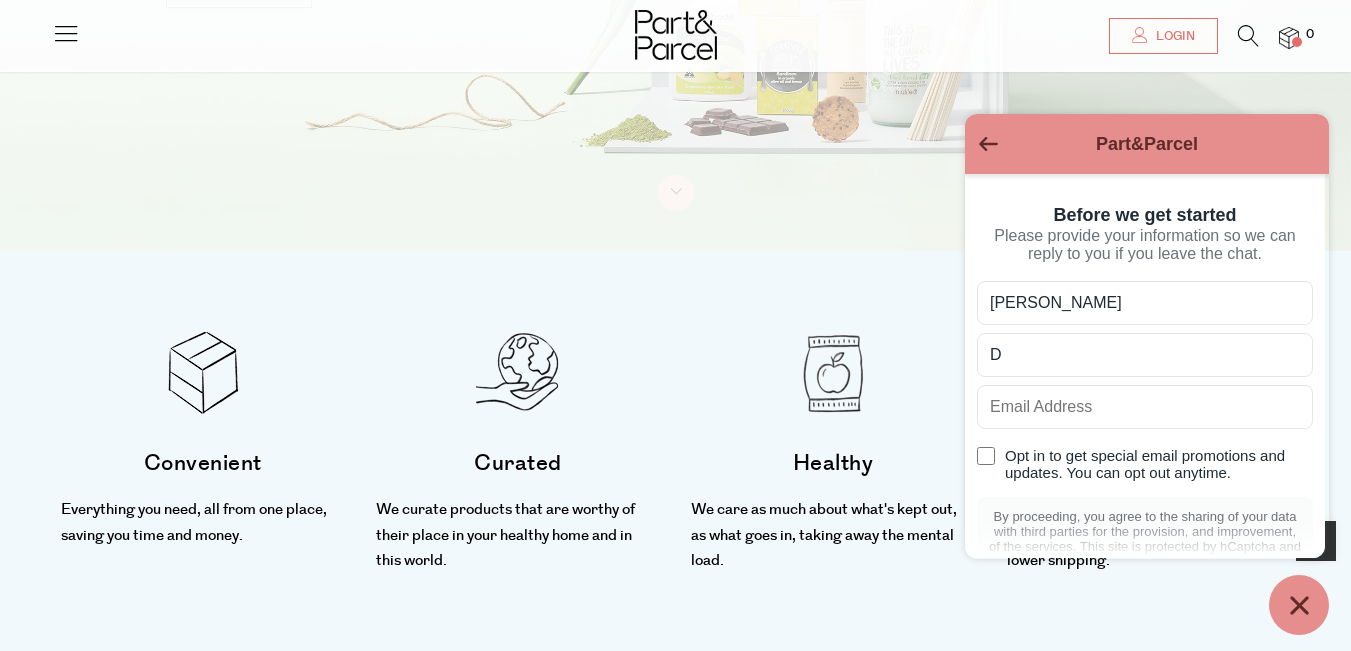 click on "D" at bounding box center [1145, 355] 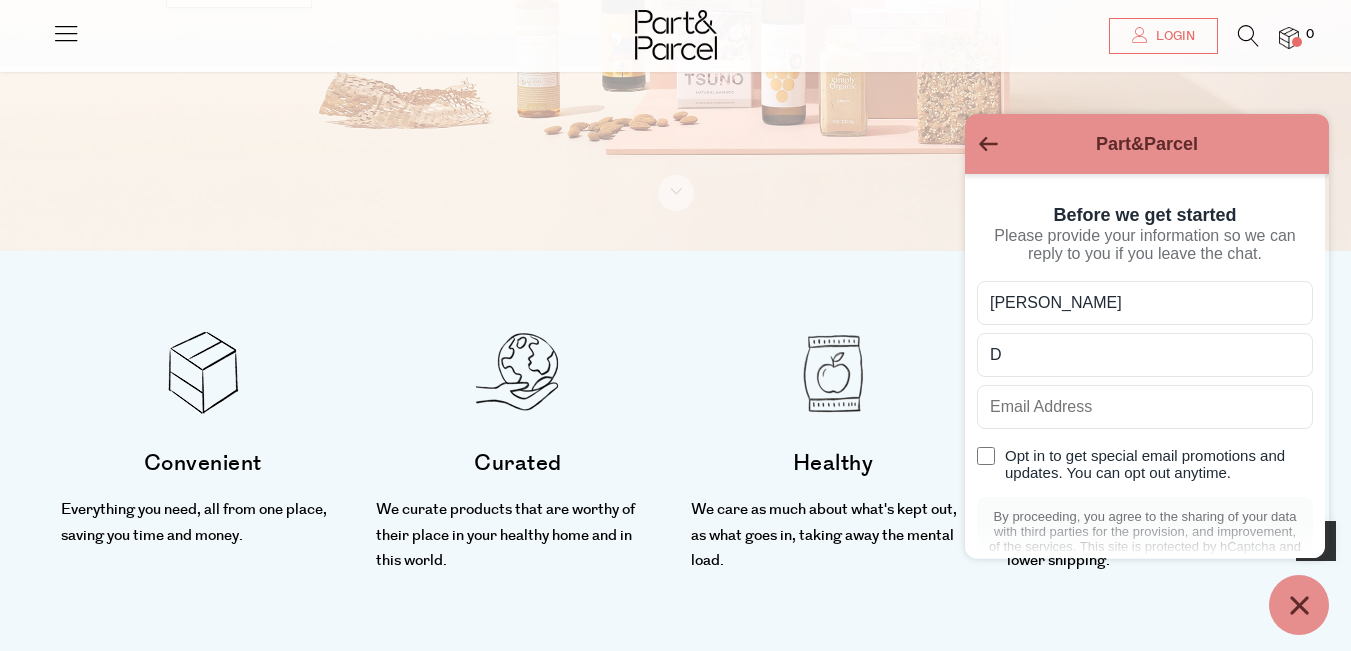 type on "D" 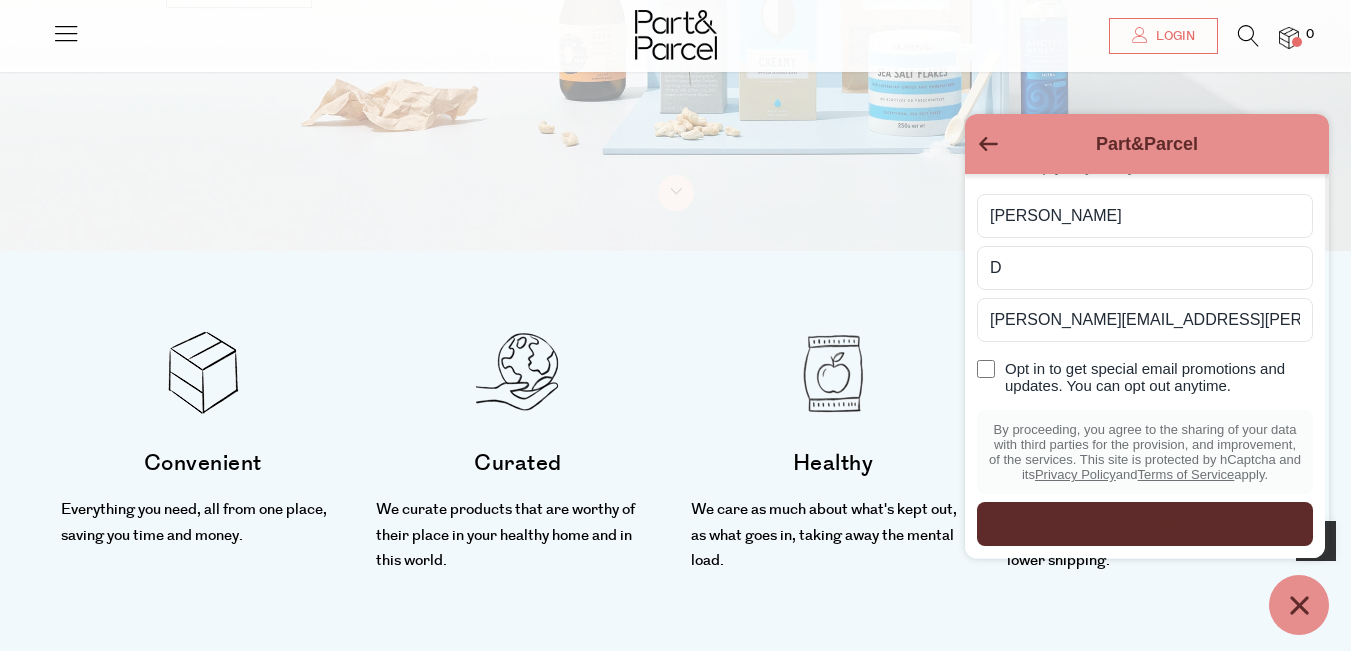 scroll, scrollTop: 100, scrollLeft: 0, axis: vertical 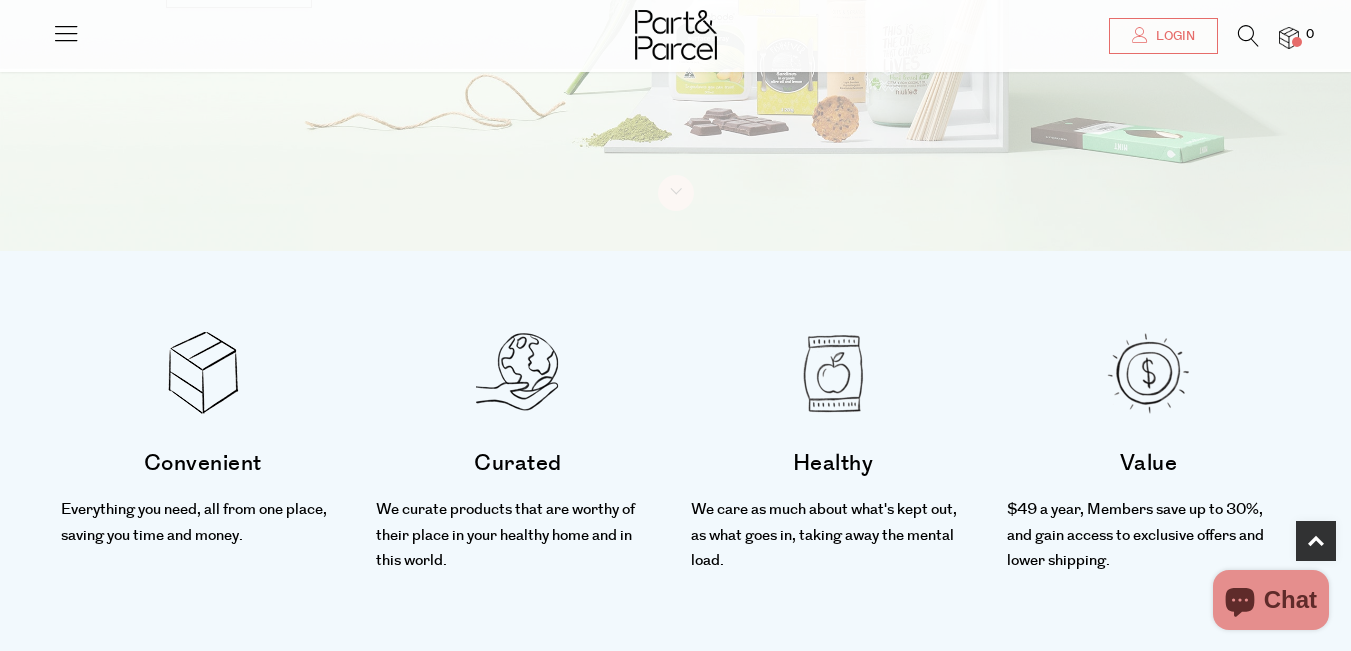 click on "Chat" at bounding box center (1290, 600) 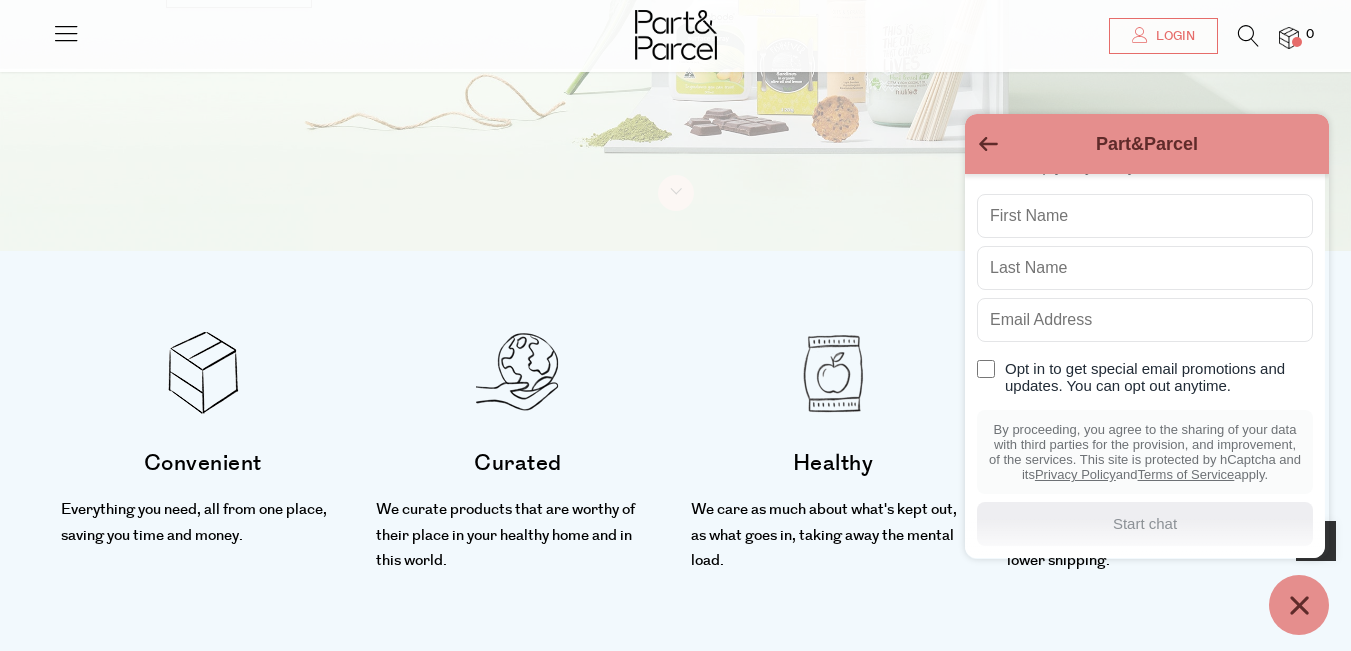 scroll, scrollTop: 0, scrollLeft: 0, axis: both 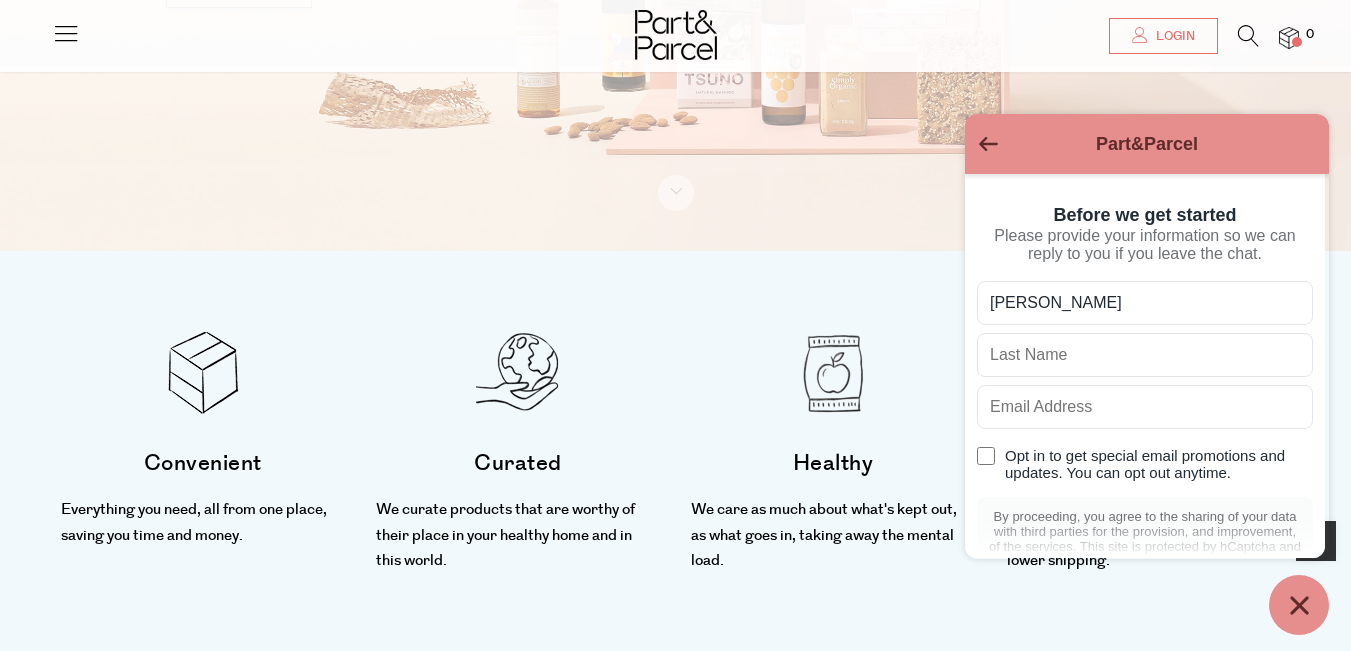 type on "[PERSON_NAME]" 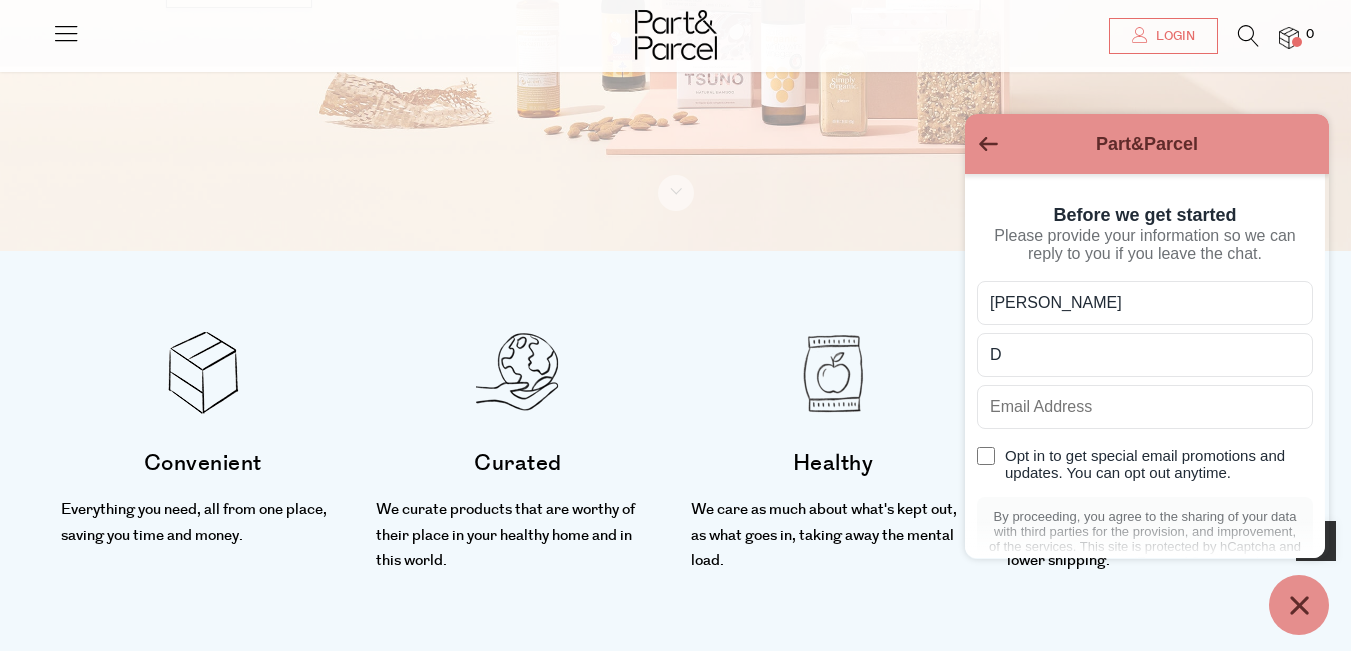 type on "D" 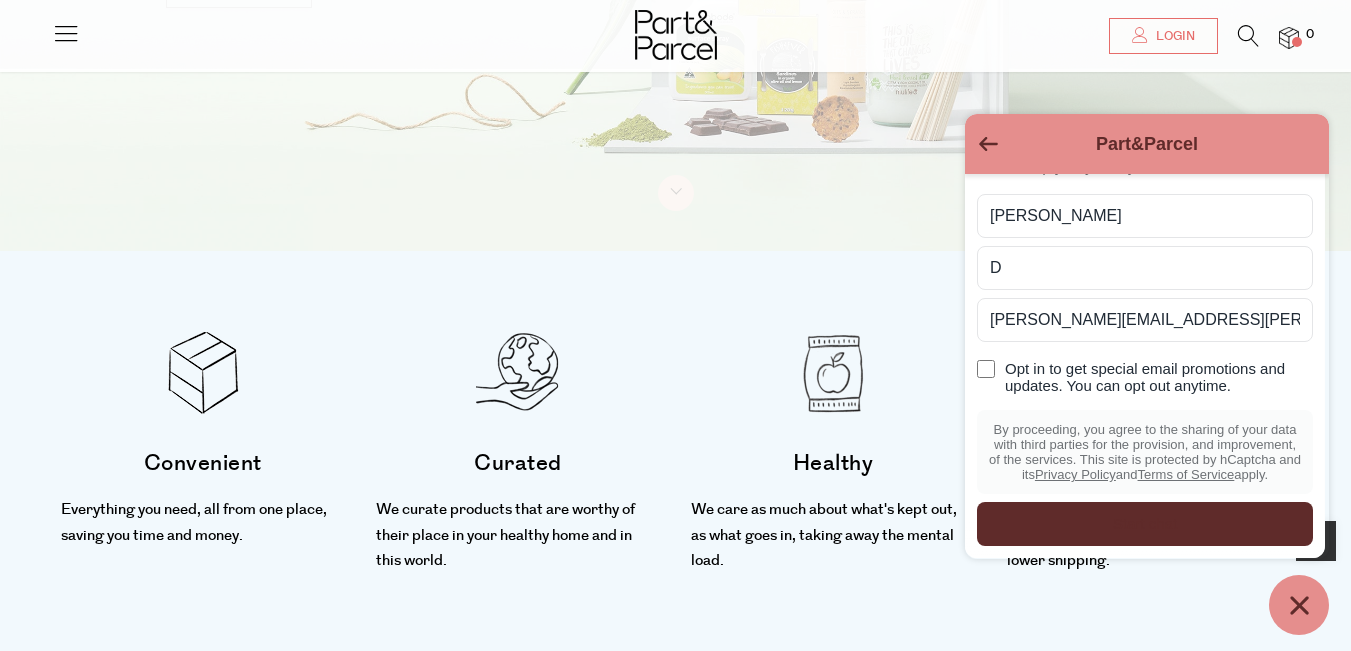 scroll, scrollTop: 133, scrollLeft: 0, axis: vertical 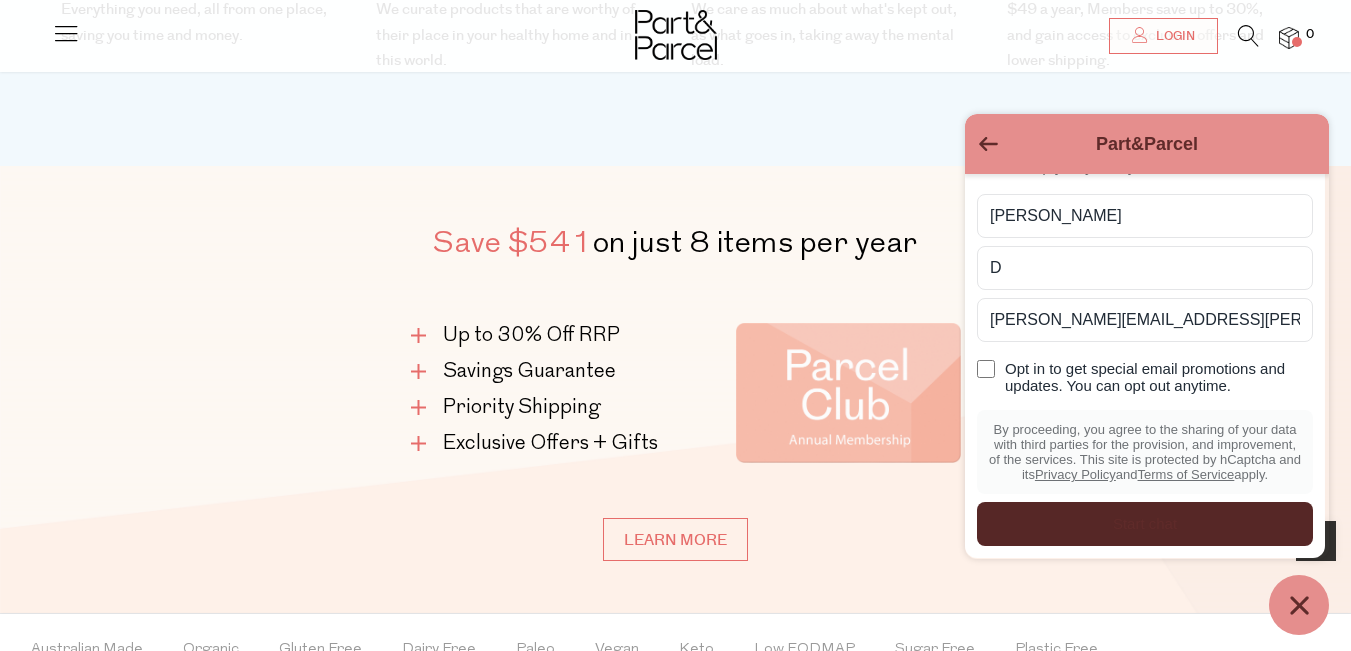 type on "[PERSON_NAME][EMAIL_ADDRESS][PERSON_NAME][DOMAIN_NAME]" 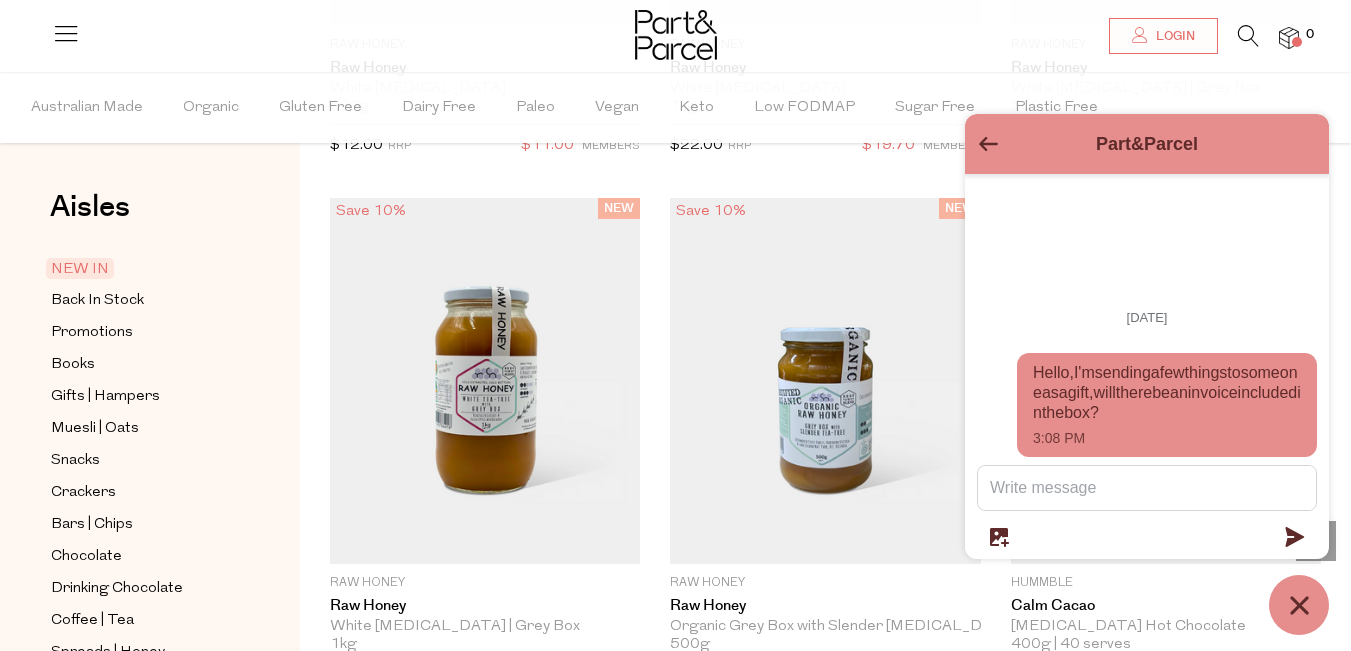scroll, scrollTop: 2000, scrollLeft: 0, axis: vertical 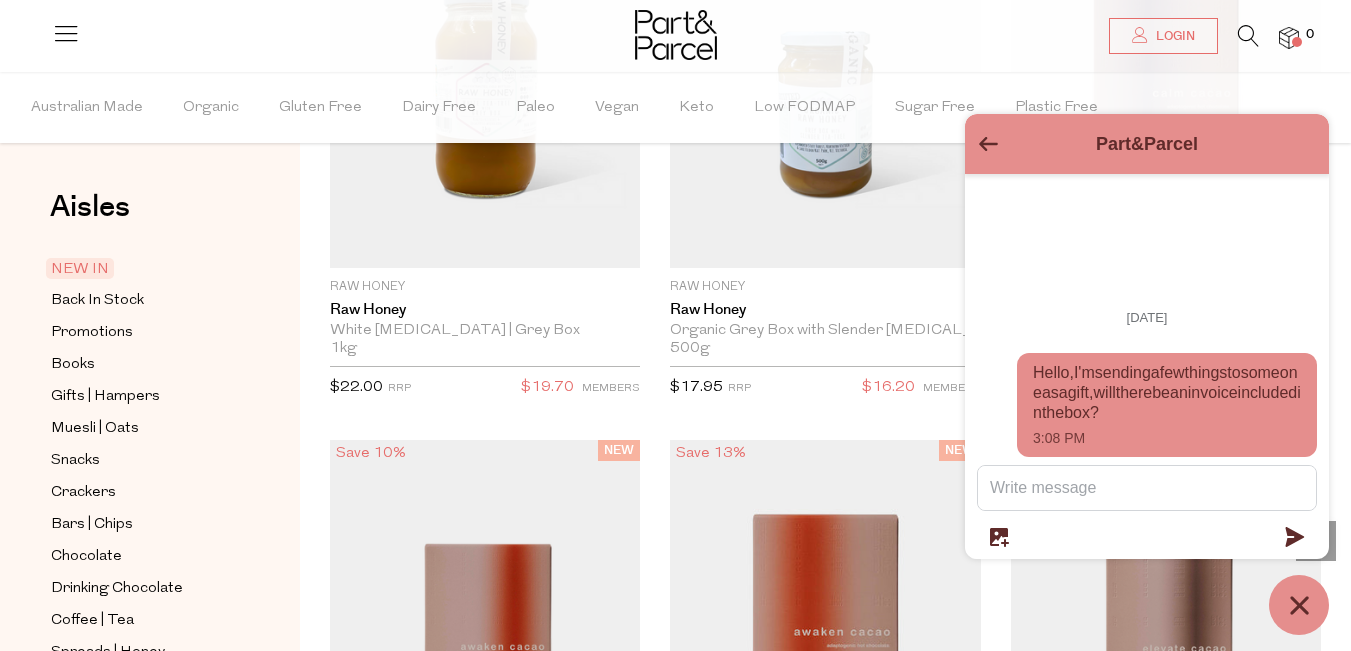 click on "[DATE] Hello,  I'm  sending  a  few  things  to  someone  as  a  gift,  will  there  be  an  invoice  included  in  the  box?  3:08 PM" at bounding box center (1147, 373) 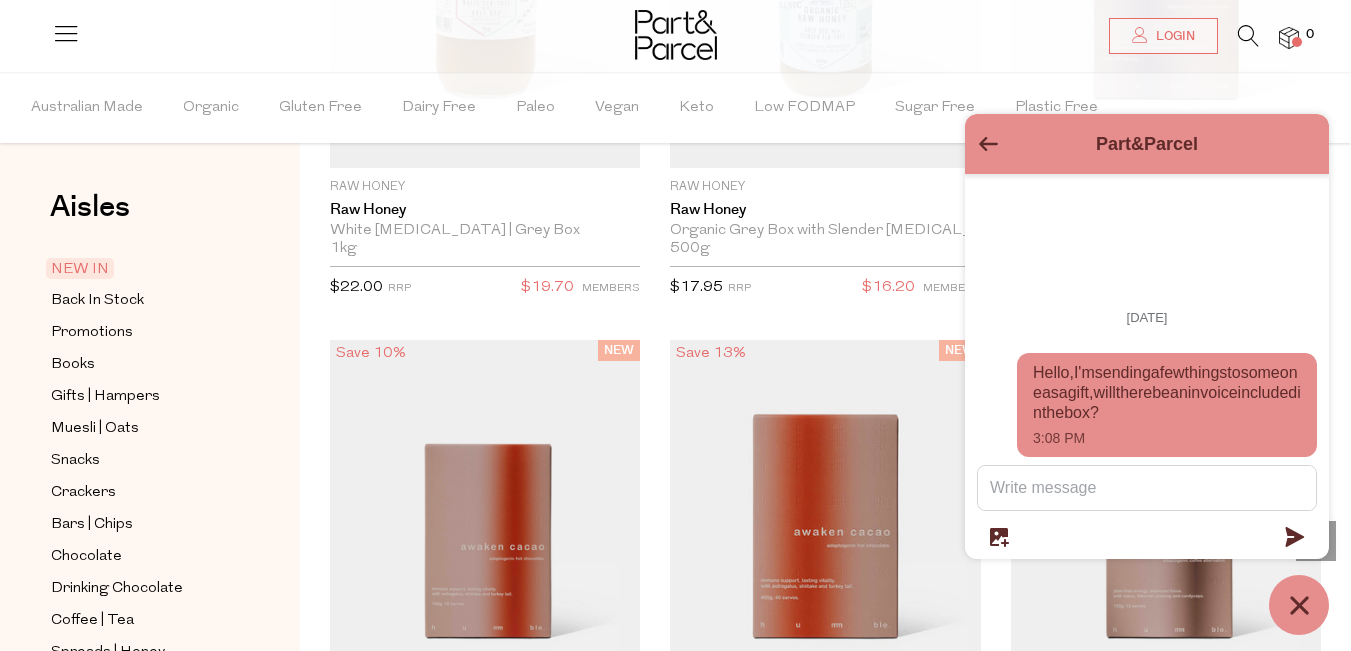 scroll, scrollTop: 2500, scrollLeft: 0, axis: vertical 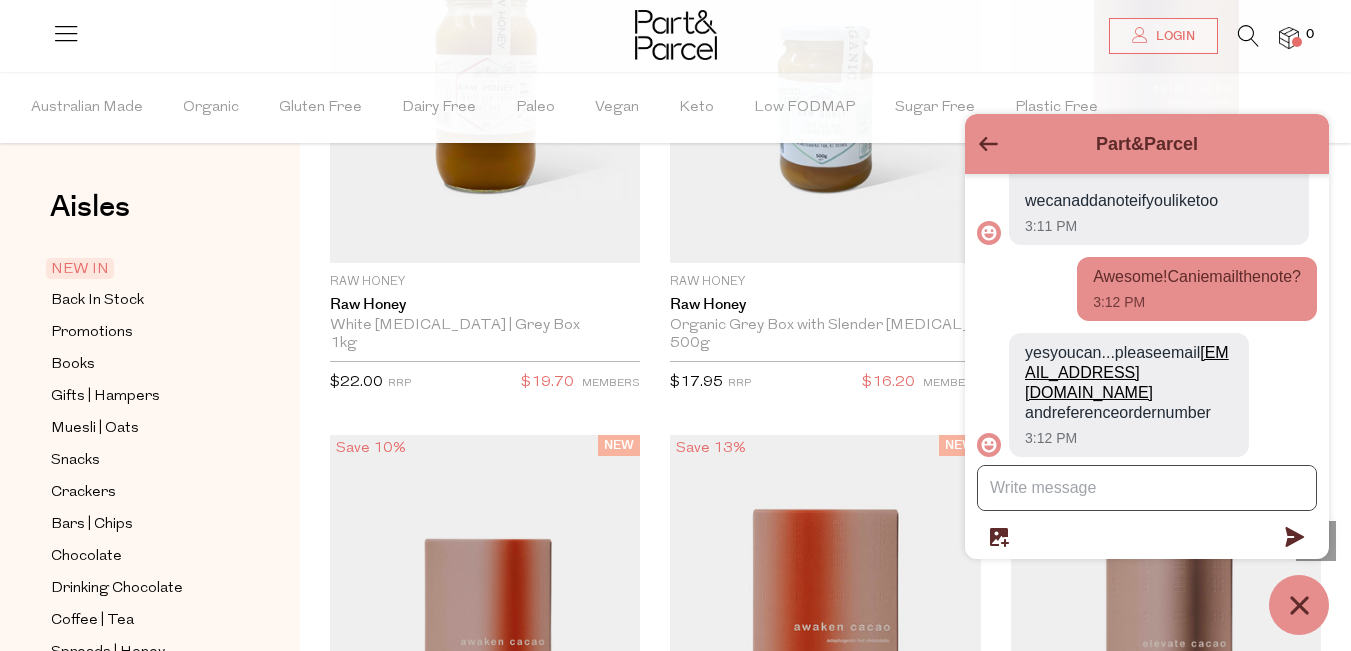 click at bounding box center [1147, 488] 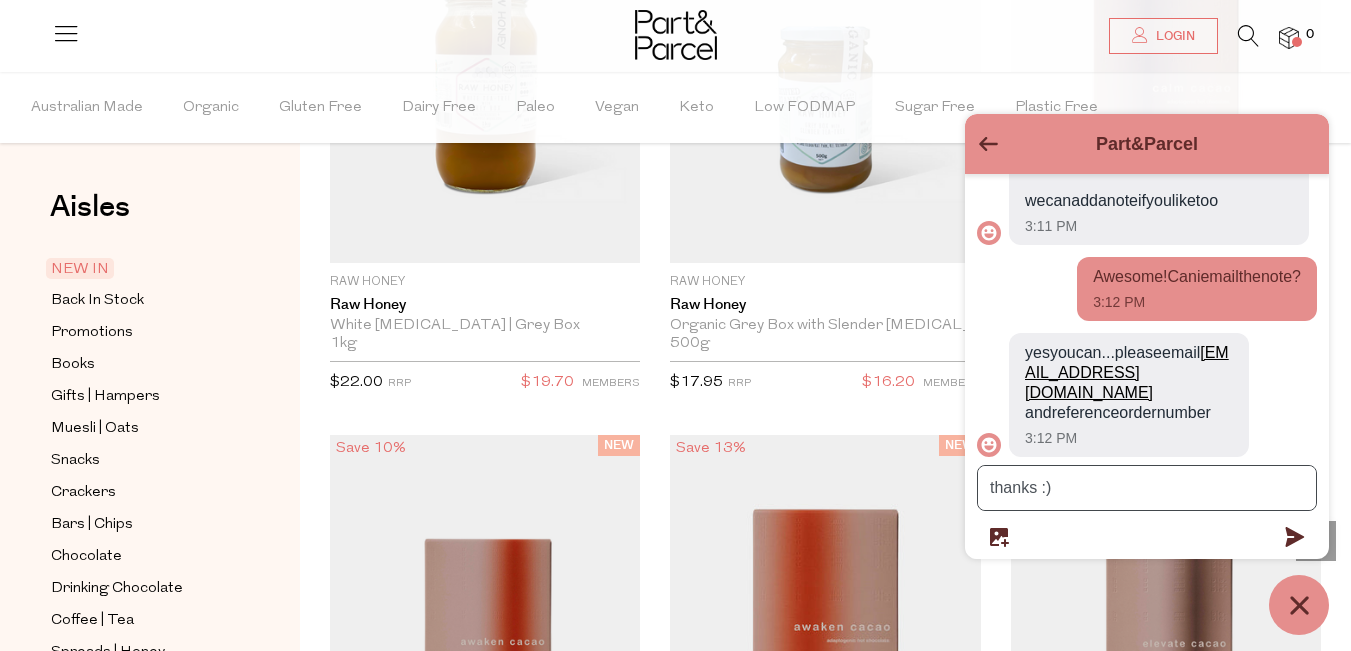 type on "thanks :)" 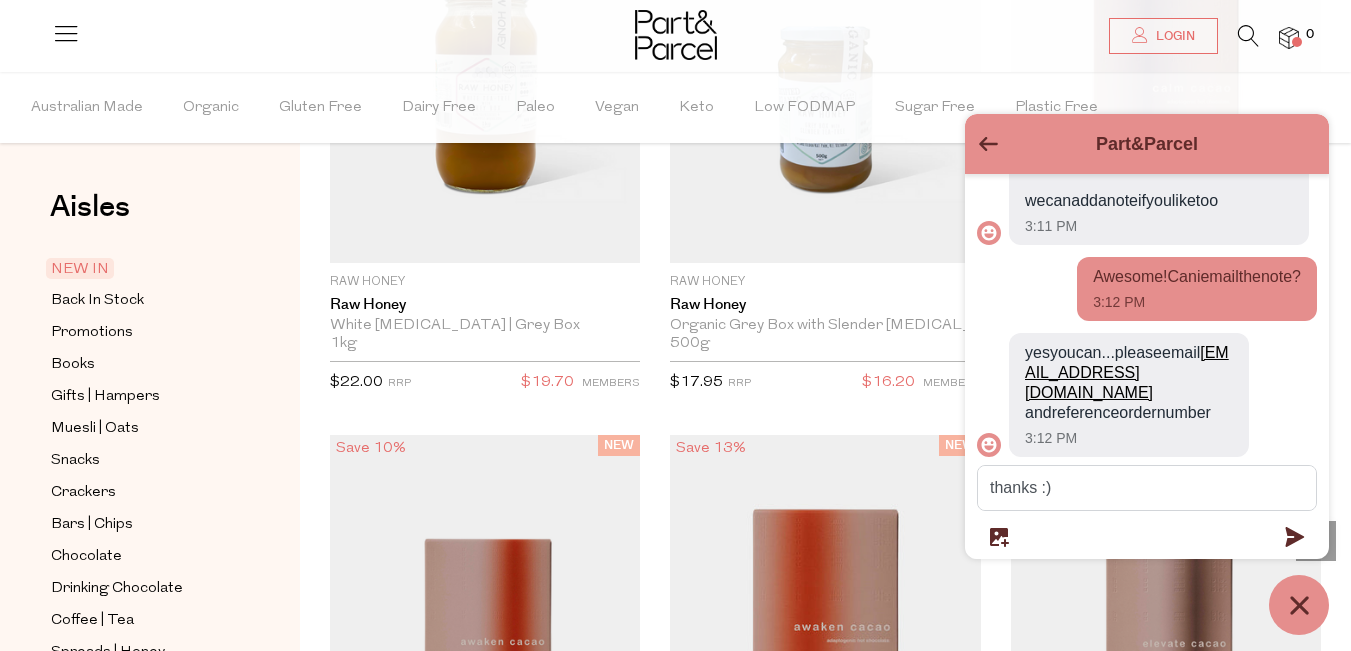 drag, startPoint x: 1233, startPoint y: 394, endPoint x: 1028, endPoint y: 401, distance: 205.11948 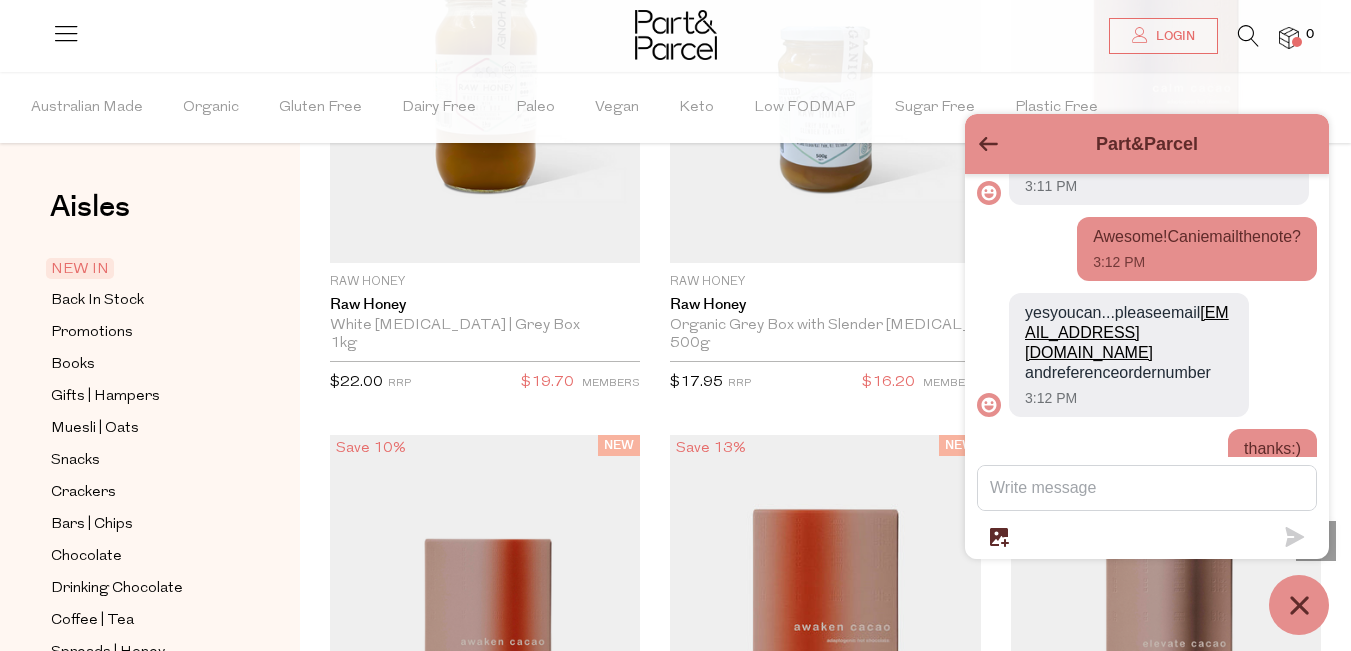 scroll, scrollTop: 349, scrollLeft: 0, axis: vertical 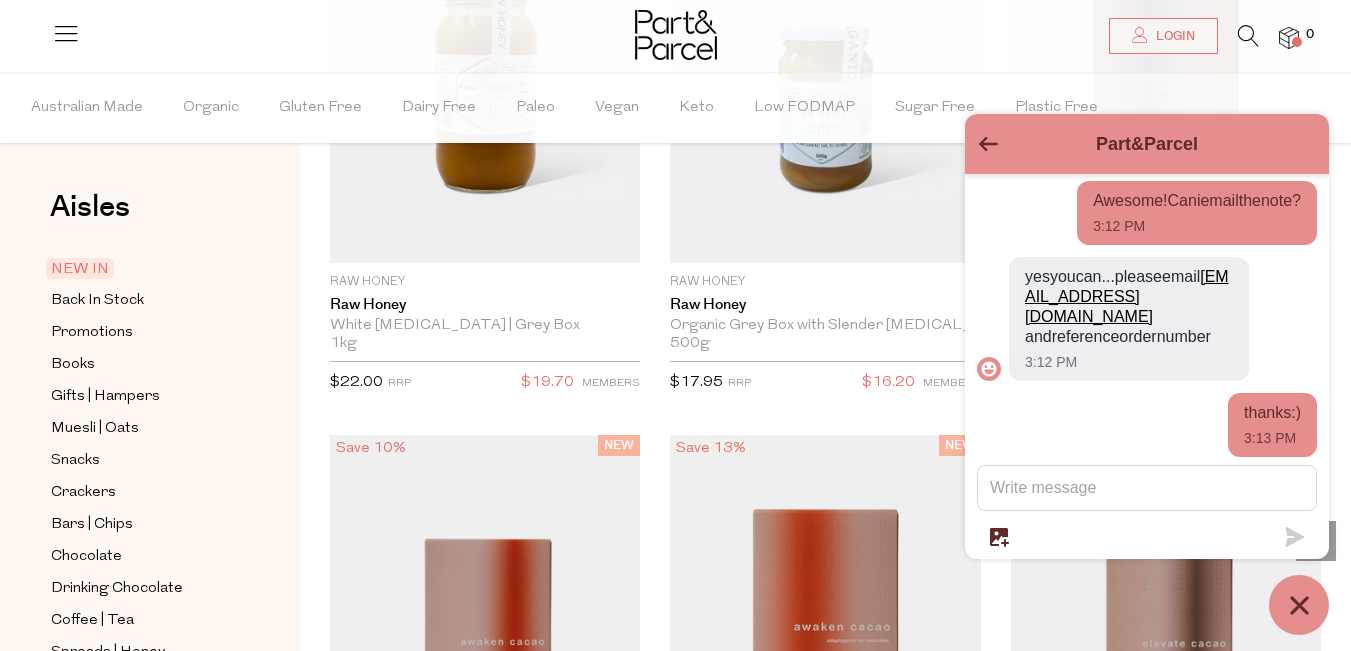 click 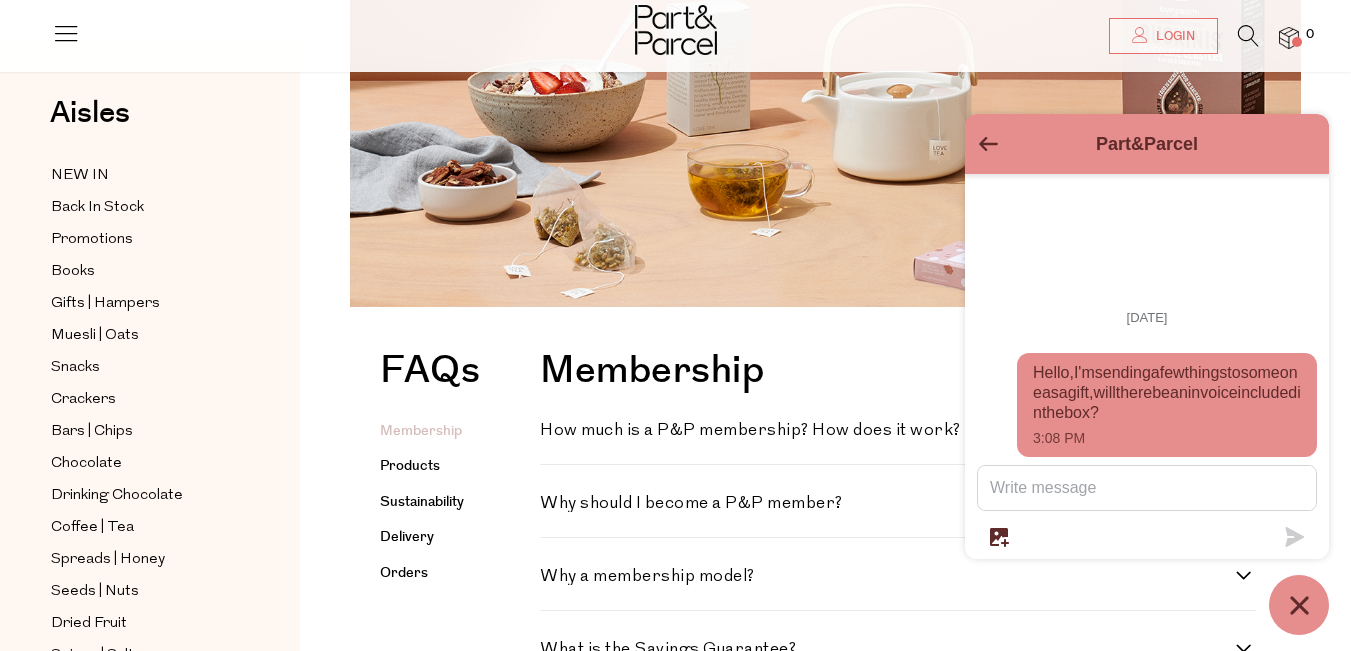 scroll, scrollTop: 200, scrollLeft: 0, axis: vertical 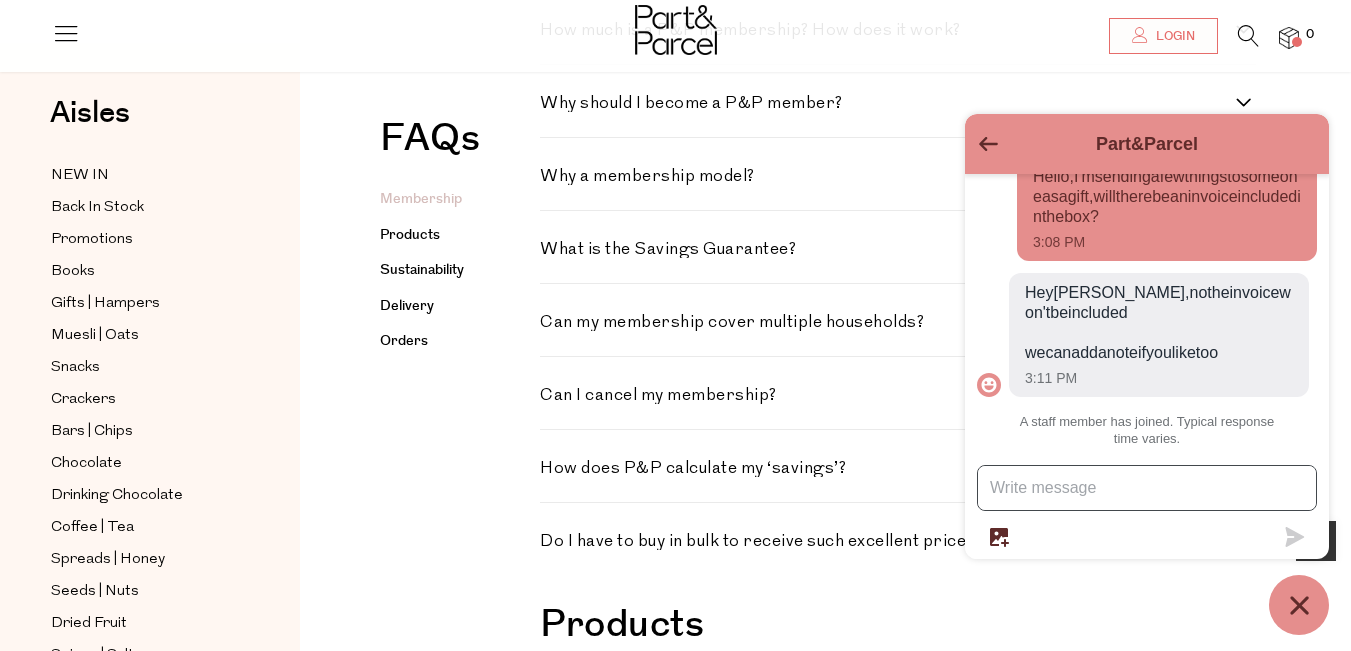 click at bounding box center [1147, 488] 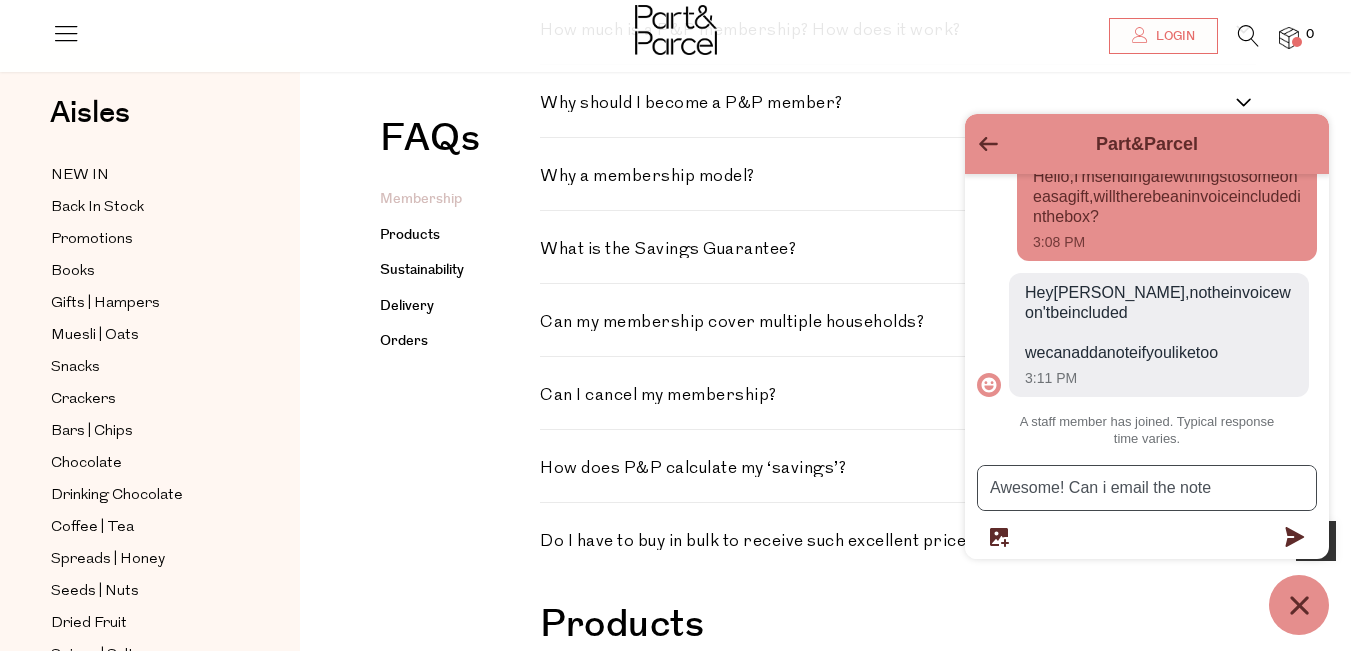 type on "Awesome! Can i email the note?" 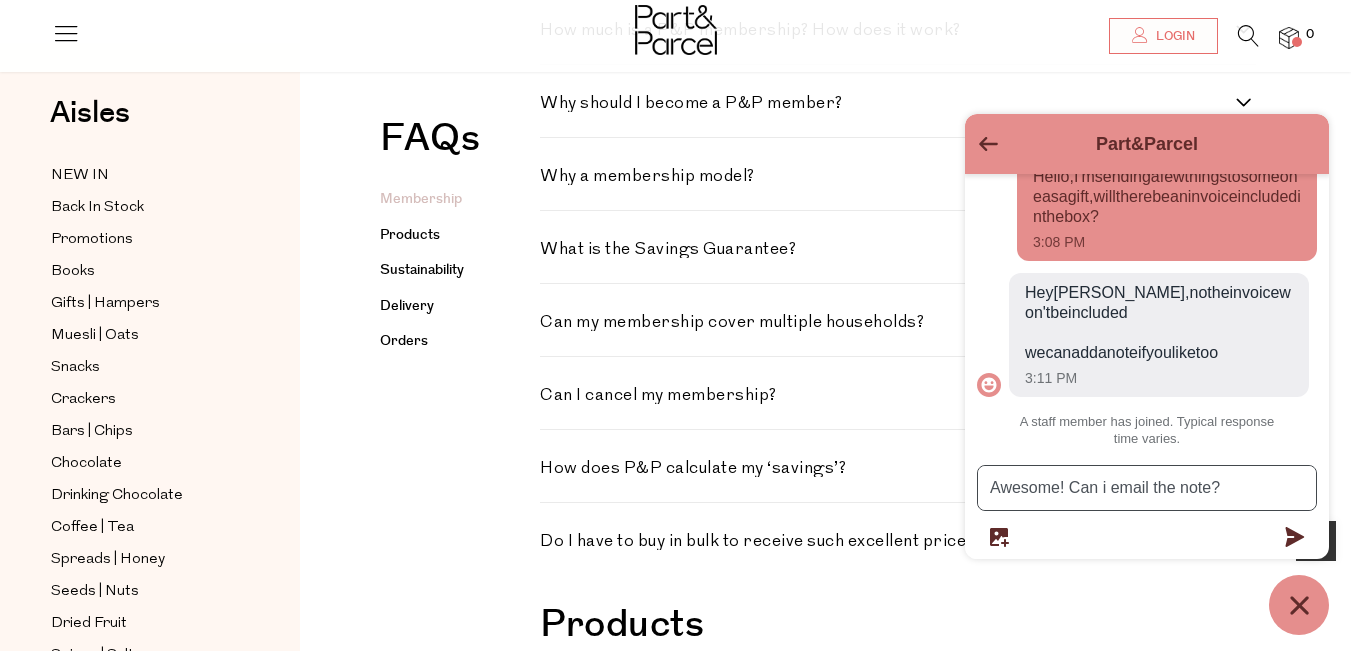 type 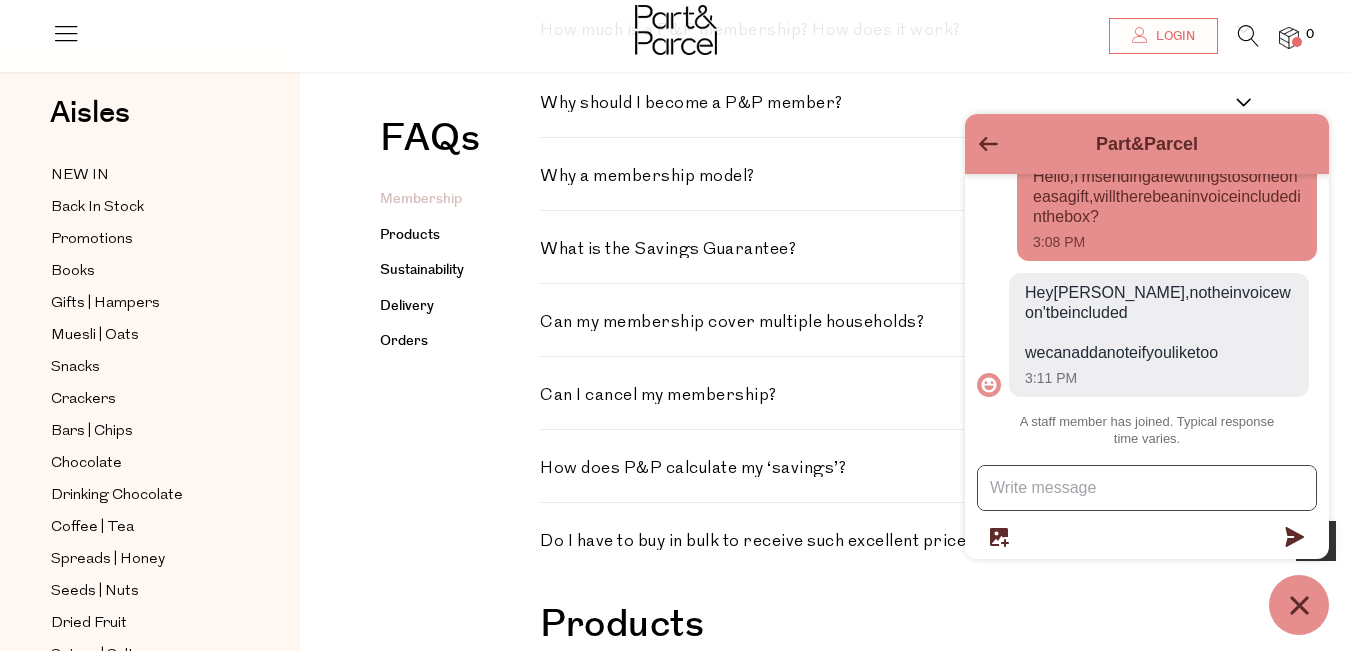 scroll, scrollTop: 157, scrollLeft: 0, axis: vertical 